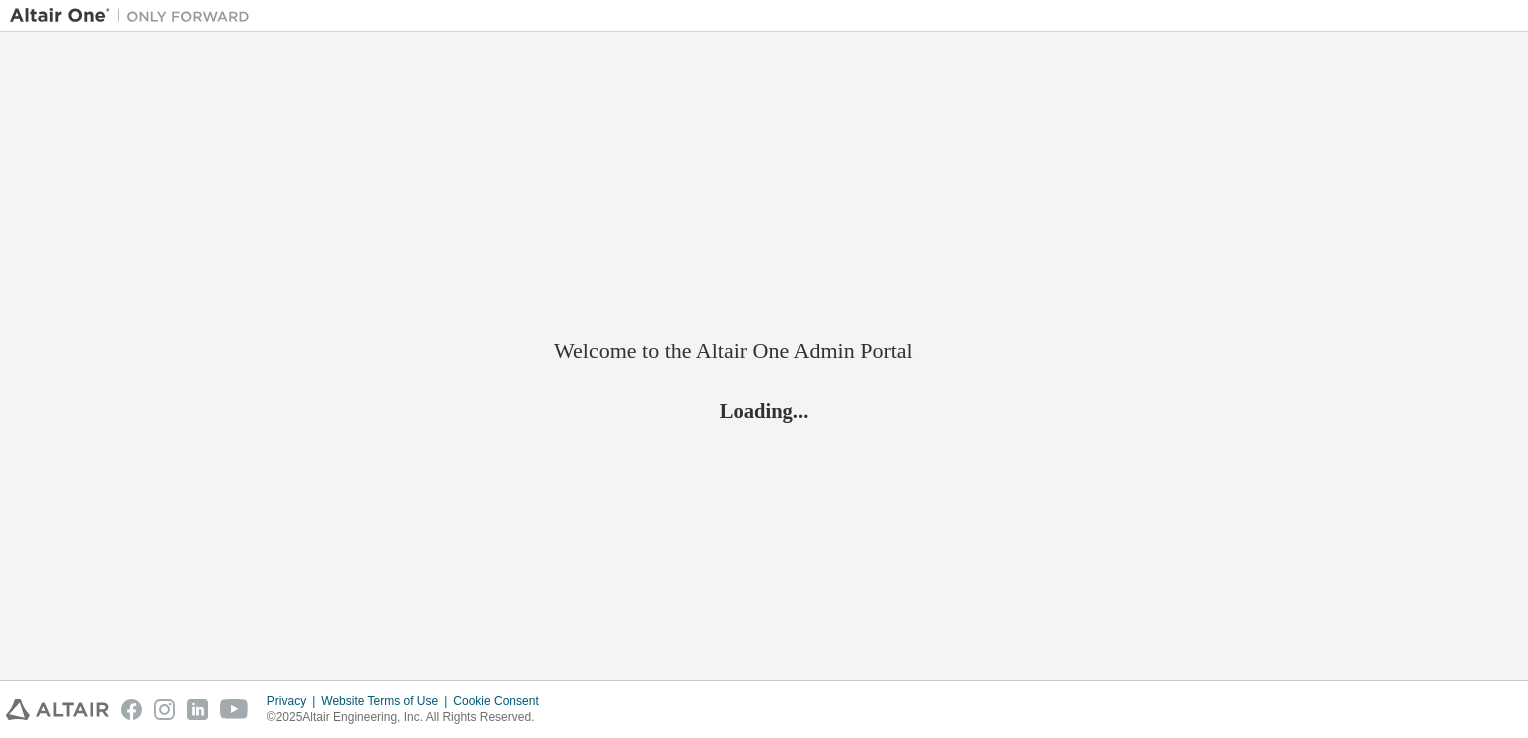 scroll, scrollTop: 0, scrollLeft: 0, axis: both 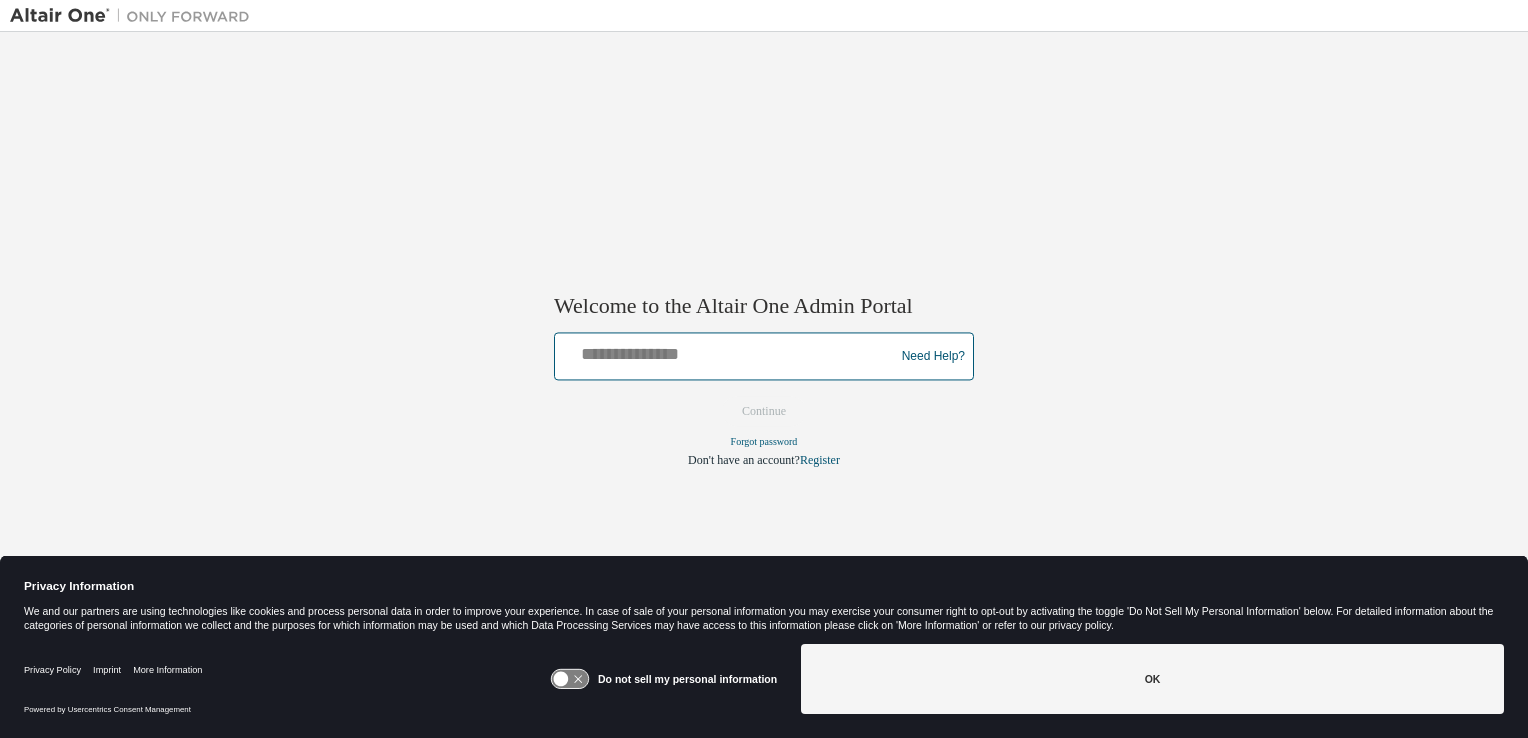 click at bounding box center (727, 352) 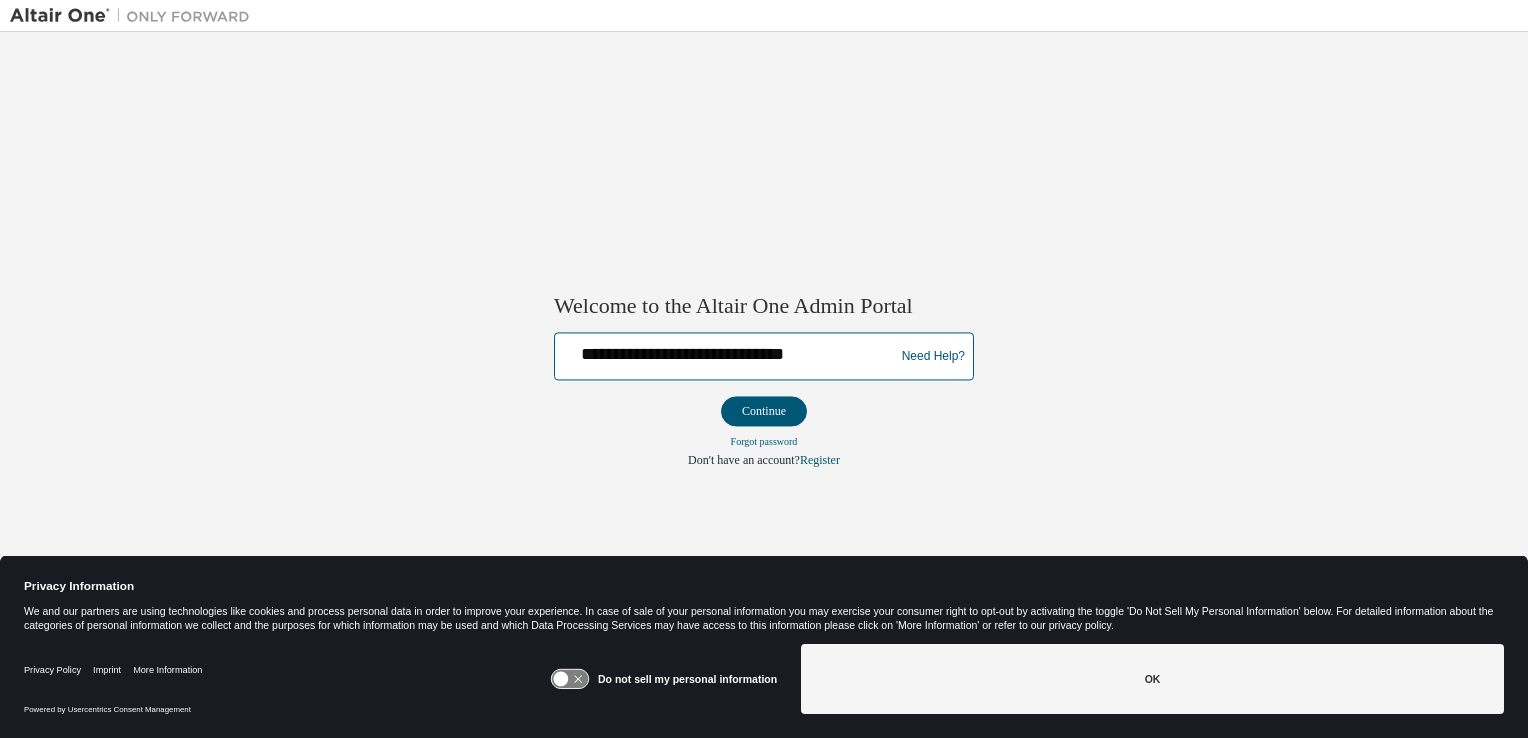 type on "**********" 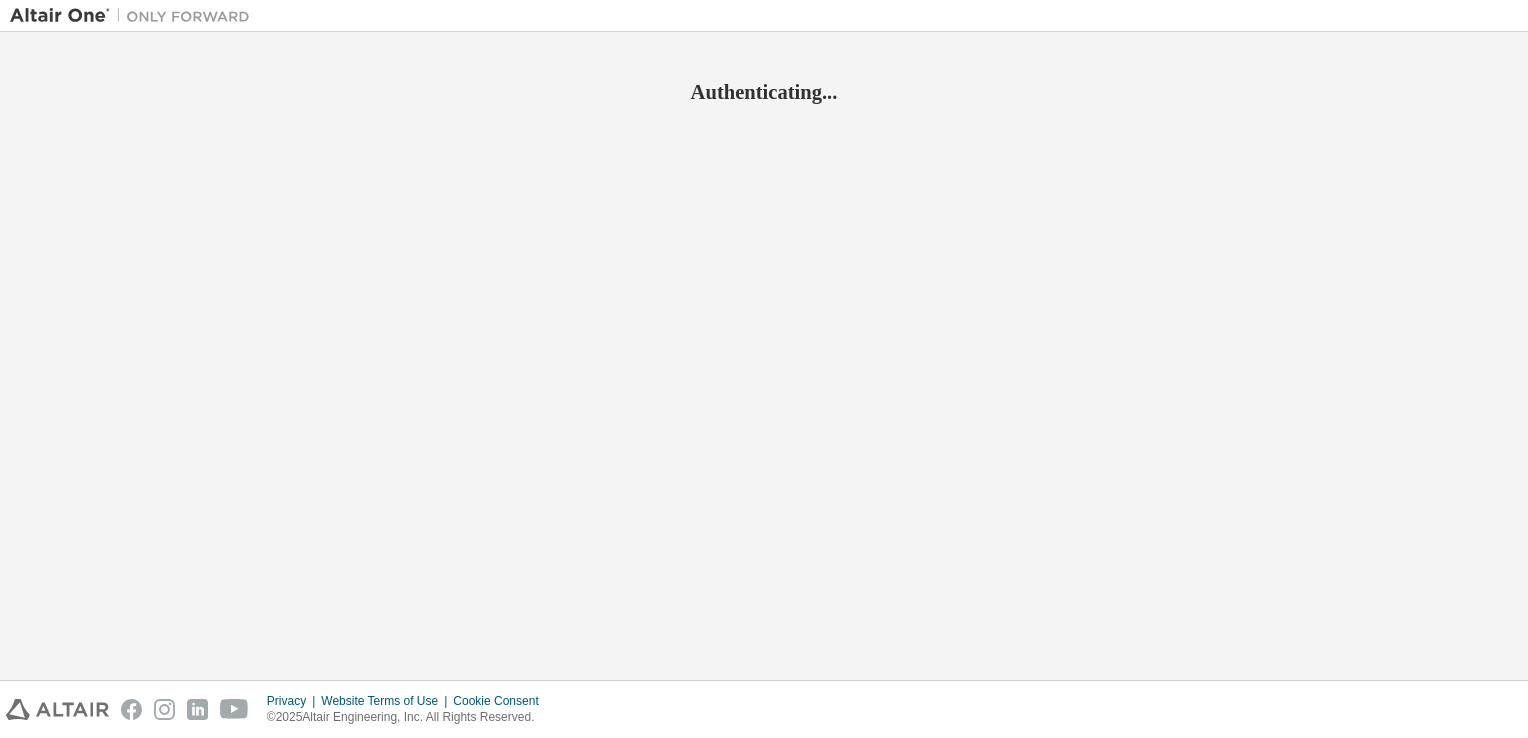 scroll, scrollTop: 0, scrollLeft: 0, axis: both 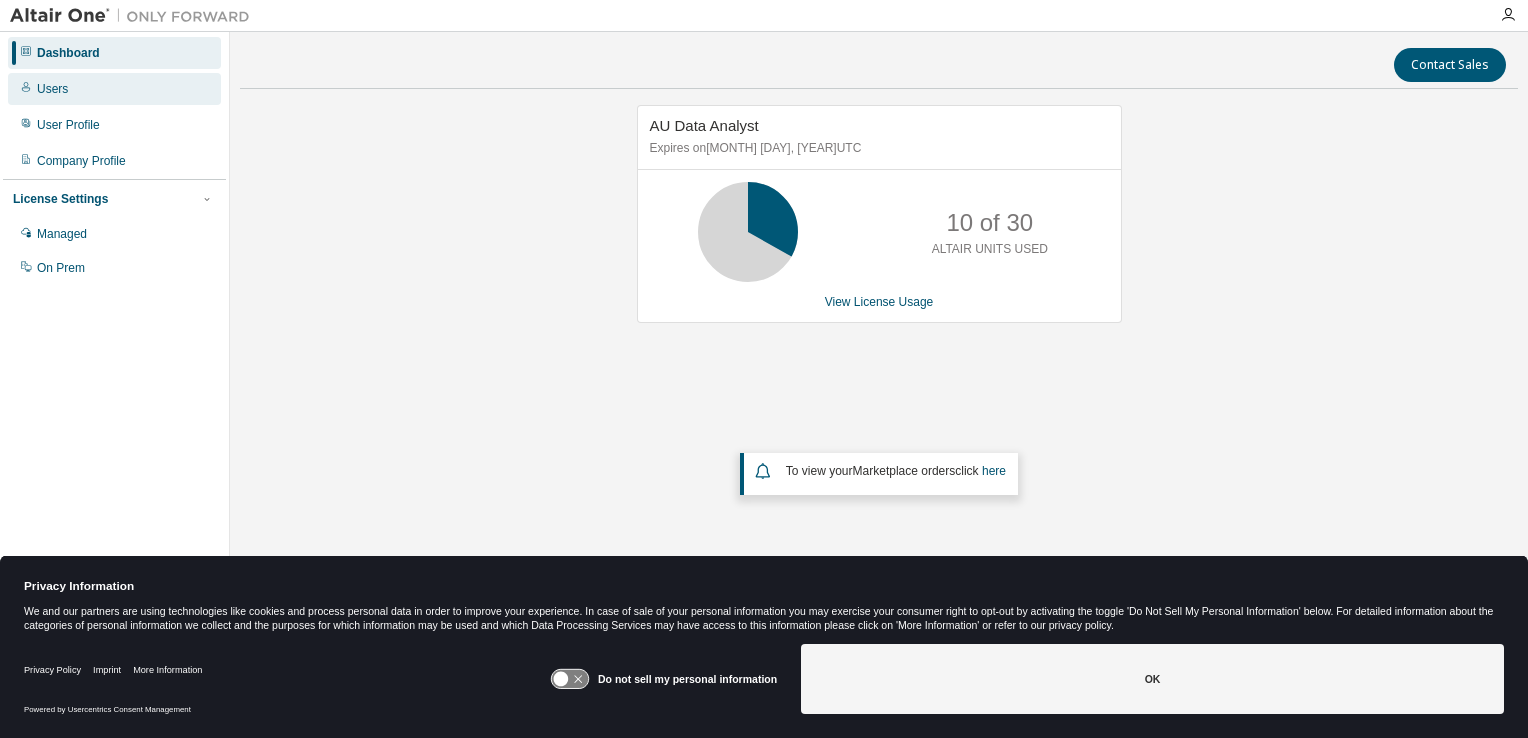 click on "Users" at bounding box center (114, 89) 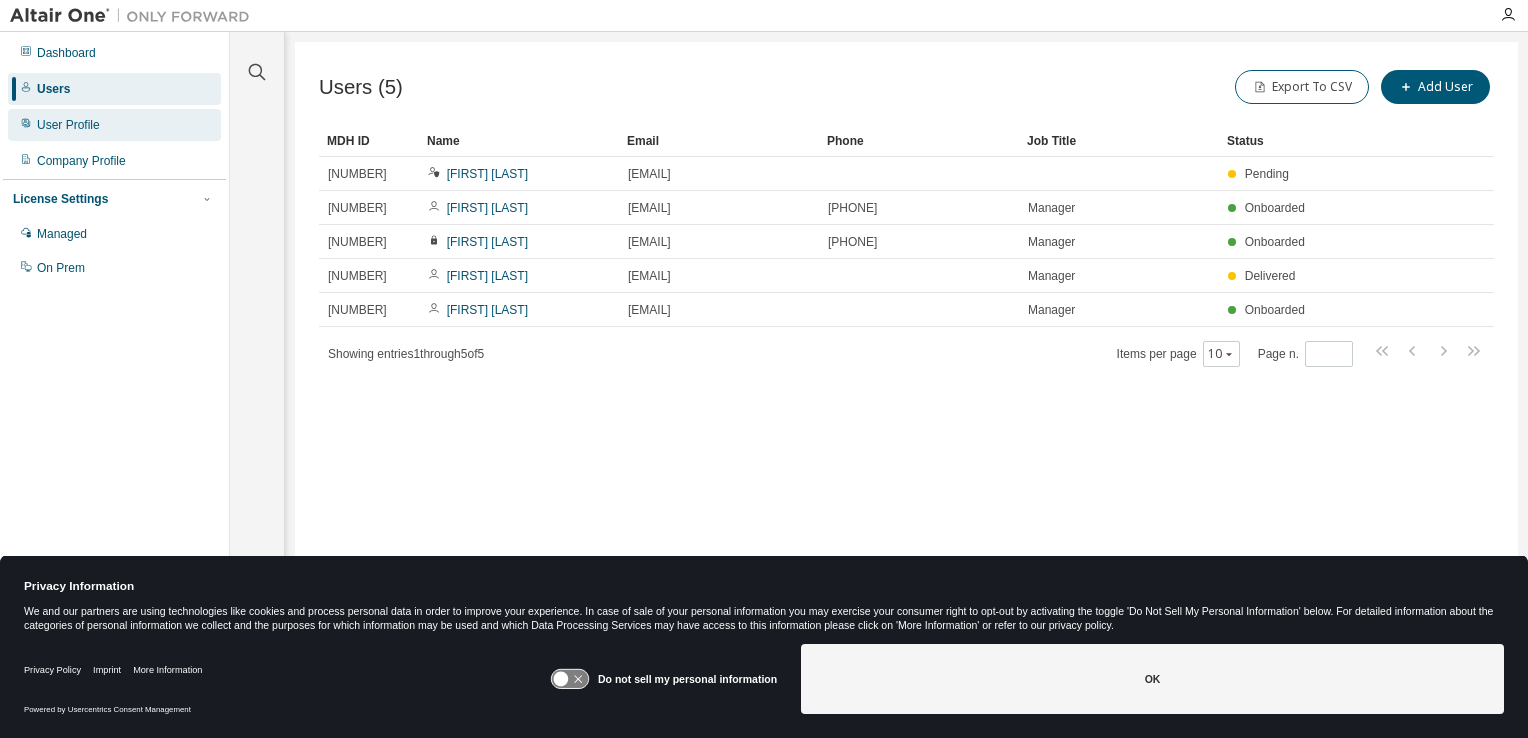 click on "User Profile" at bounding box center (114, 125) 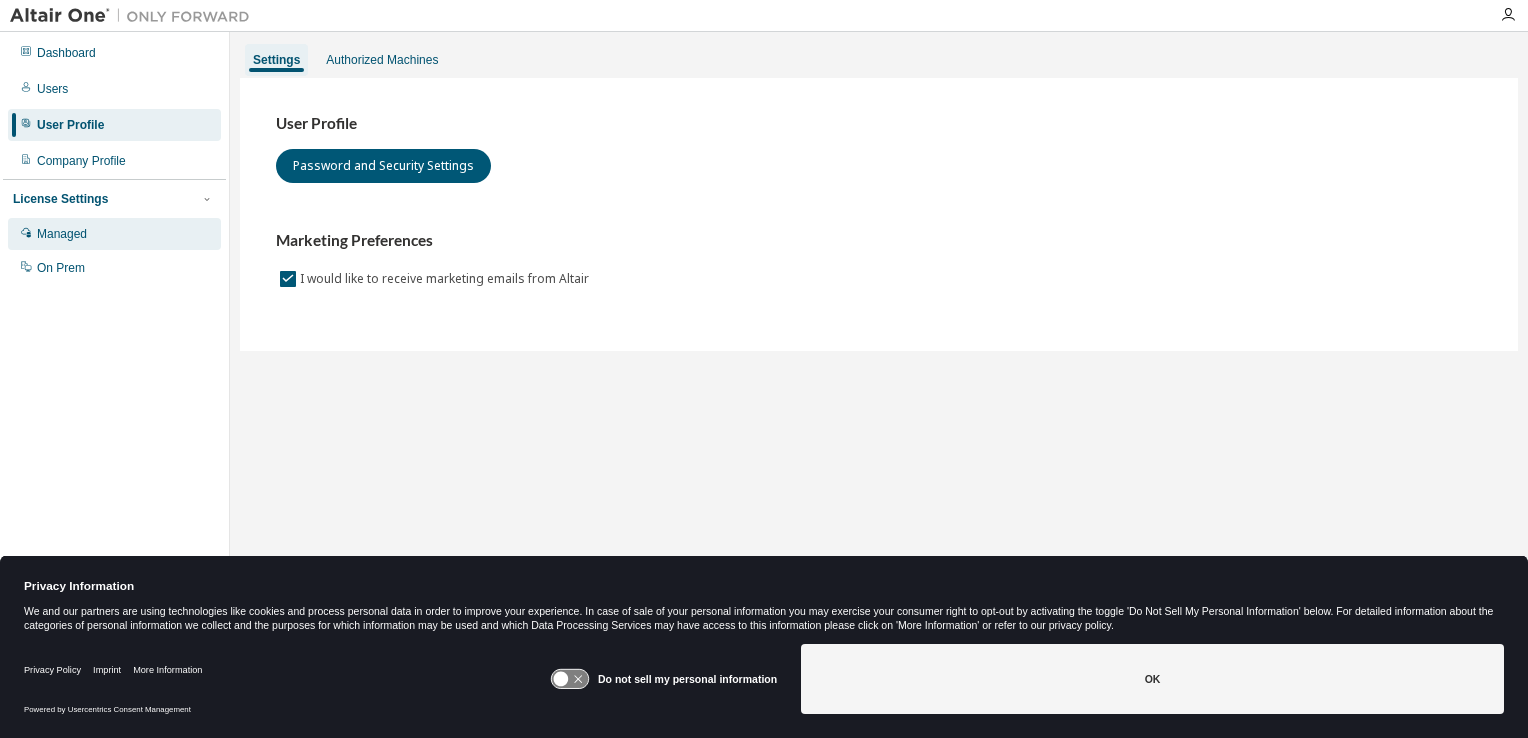 click on "Managed" at bounding box center (114, 234) 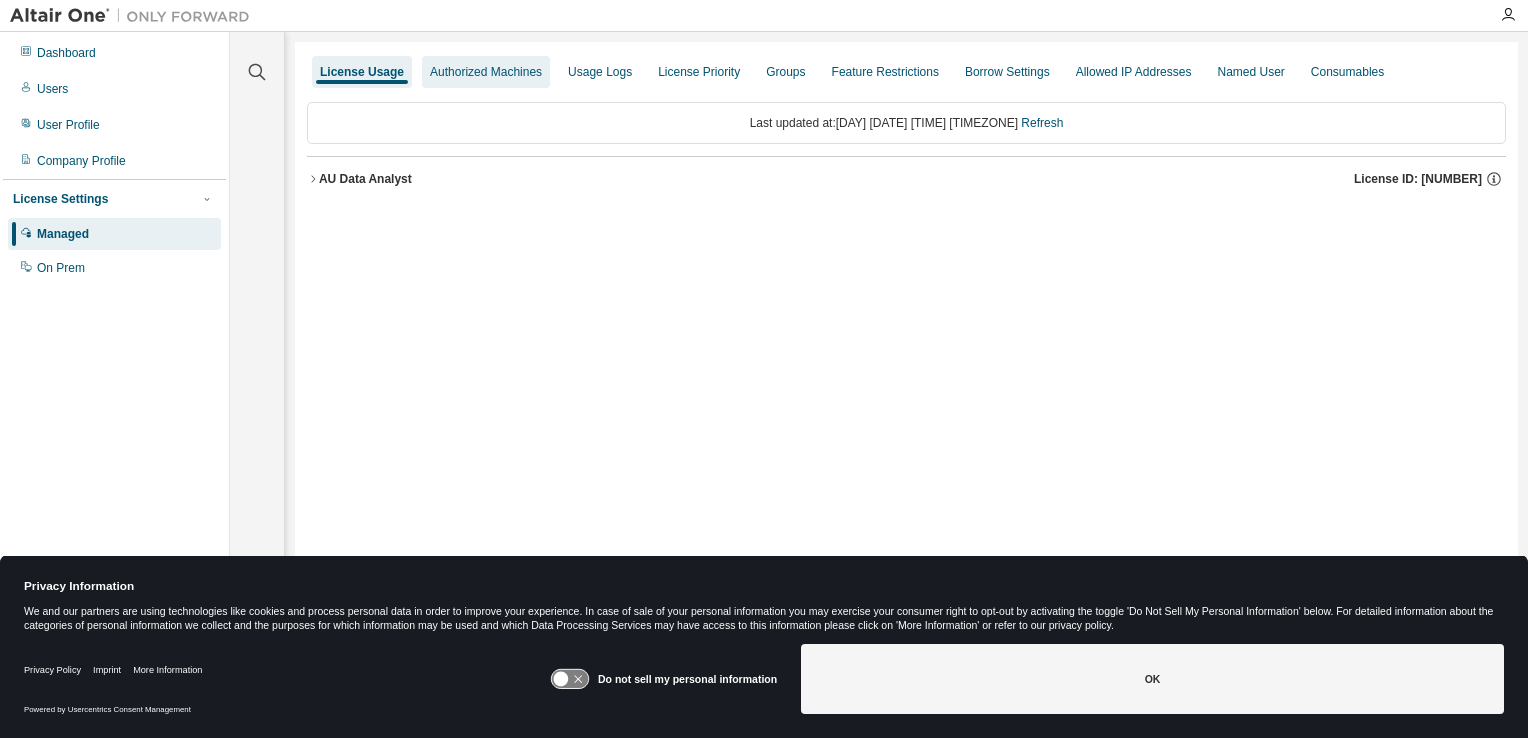 click on "Authorized Machines" at bounding box center (486, 72) 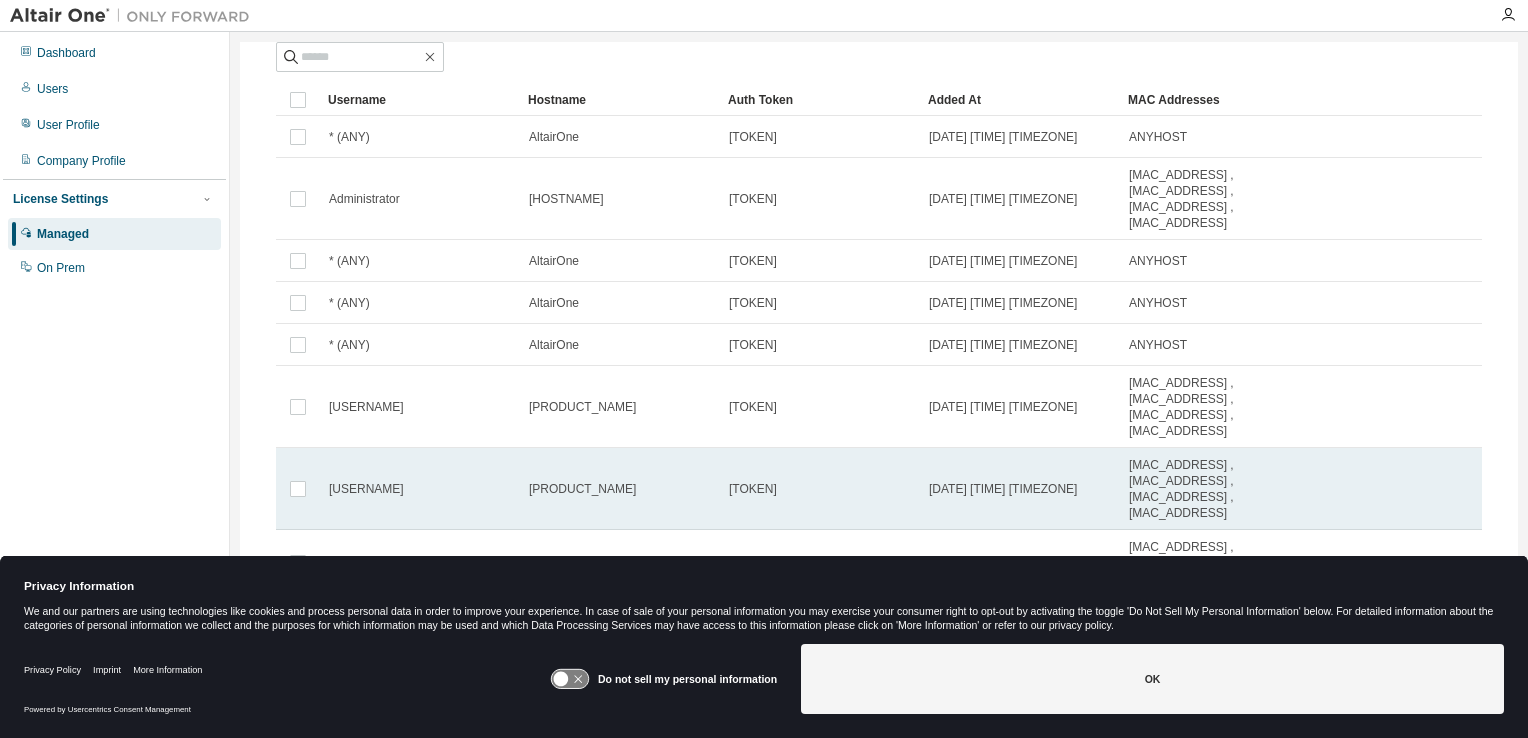 scroll, scrollTop: 0, scrollLeft: 0, axis: both 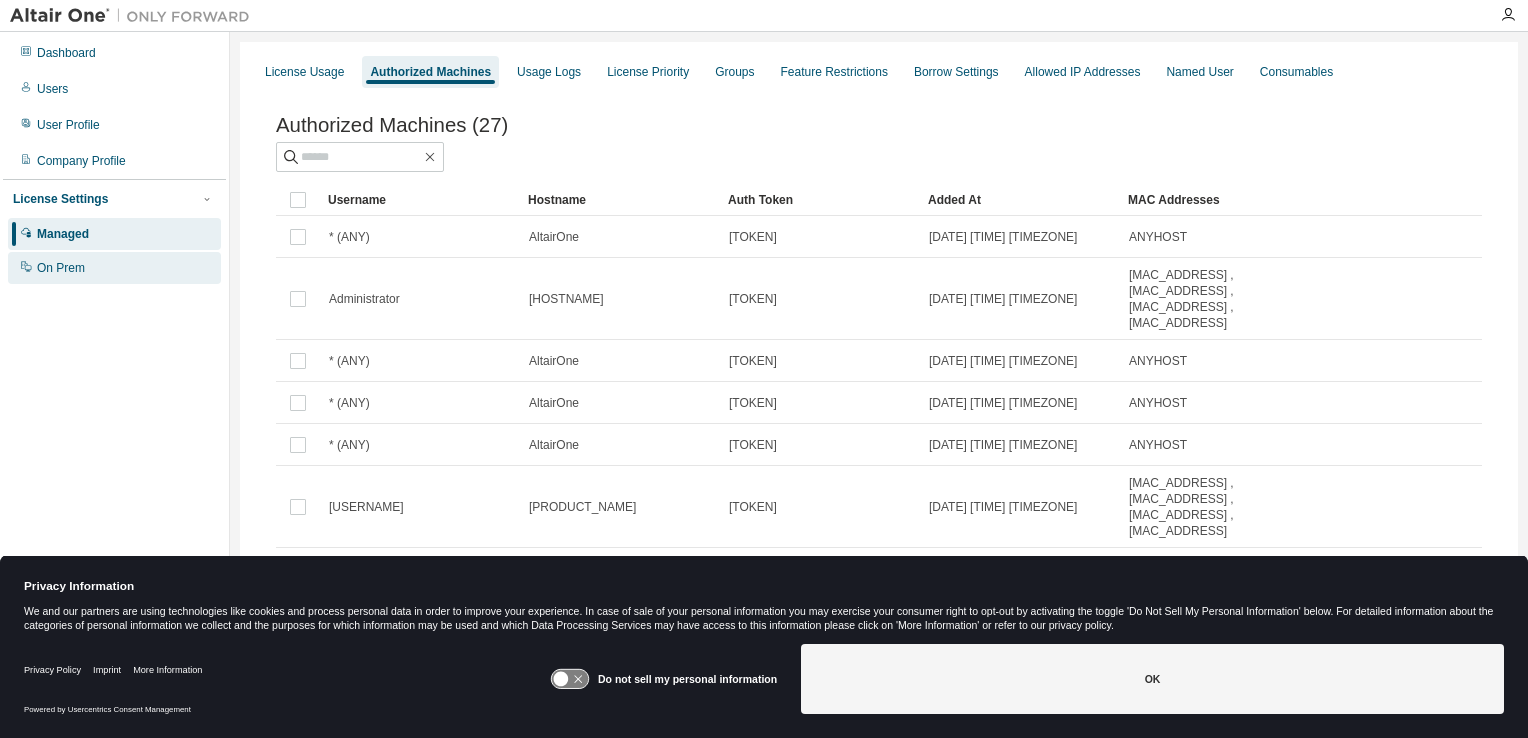 click on "On Prem" at bounding box center (114, 268) 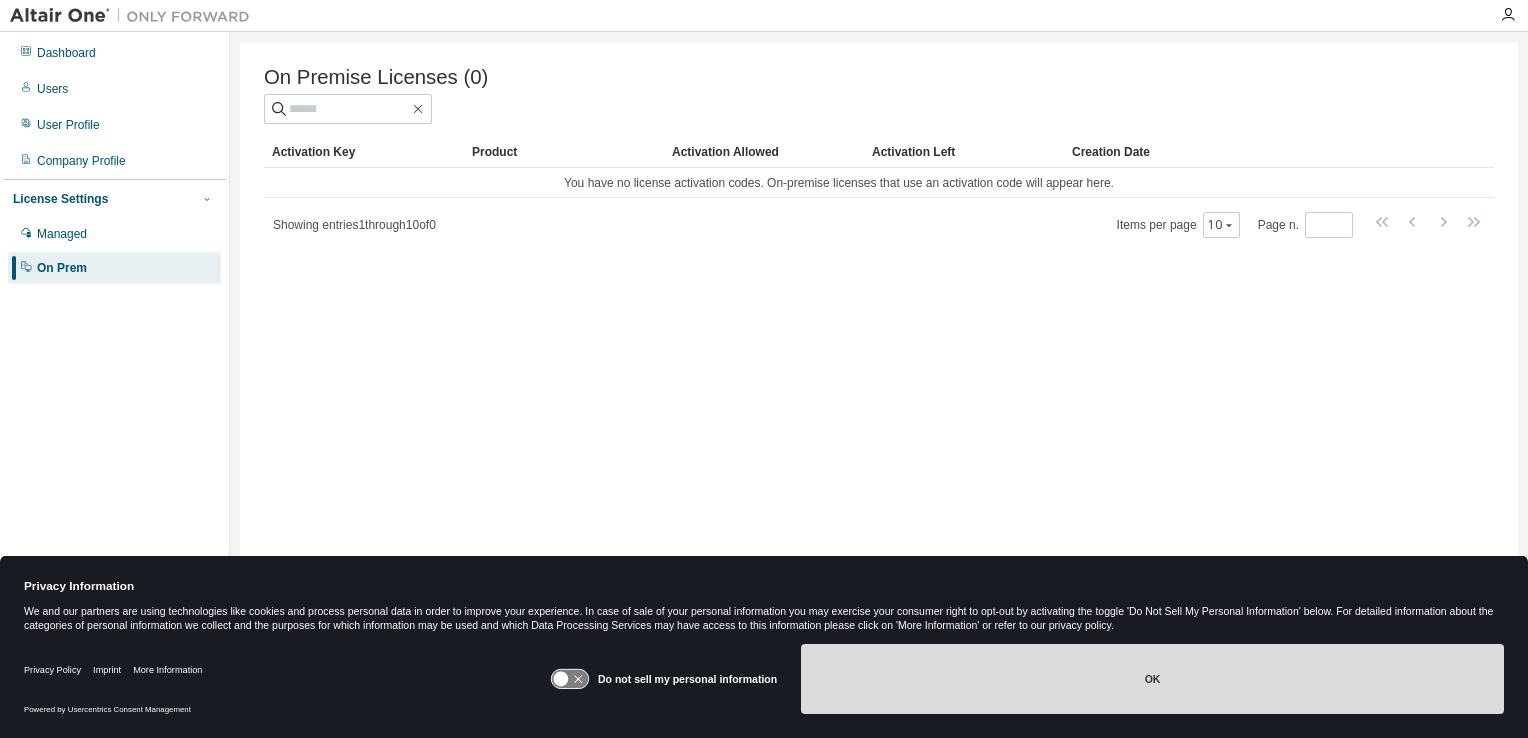click on "OK" at bounding box center (1152, 679) 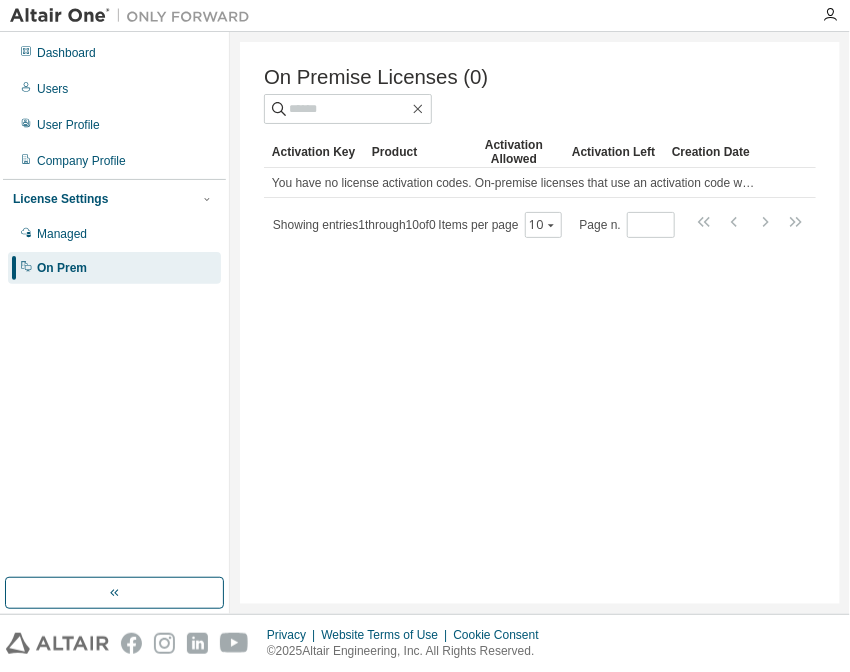 click at bounding box center (678, 78) 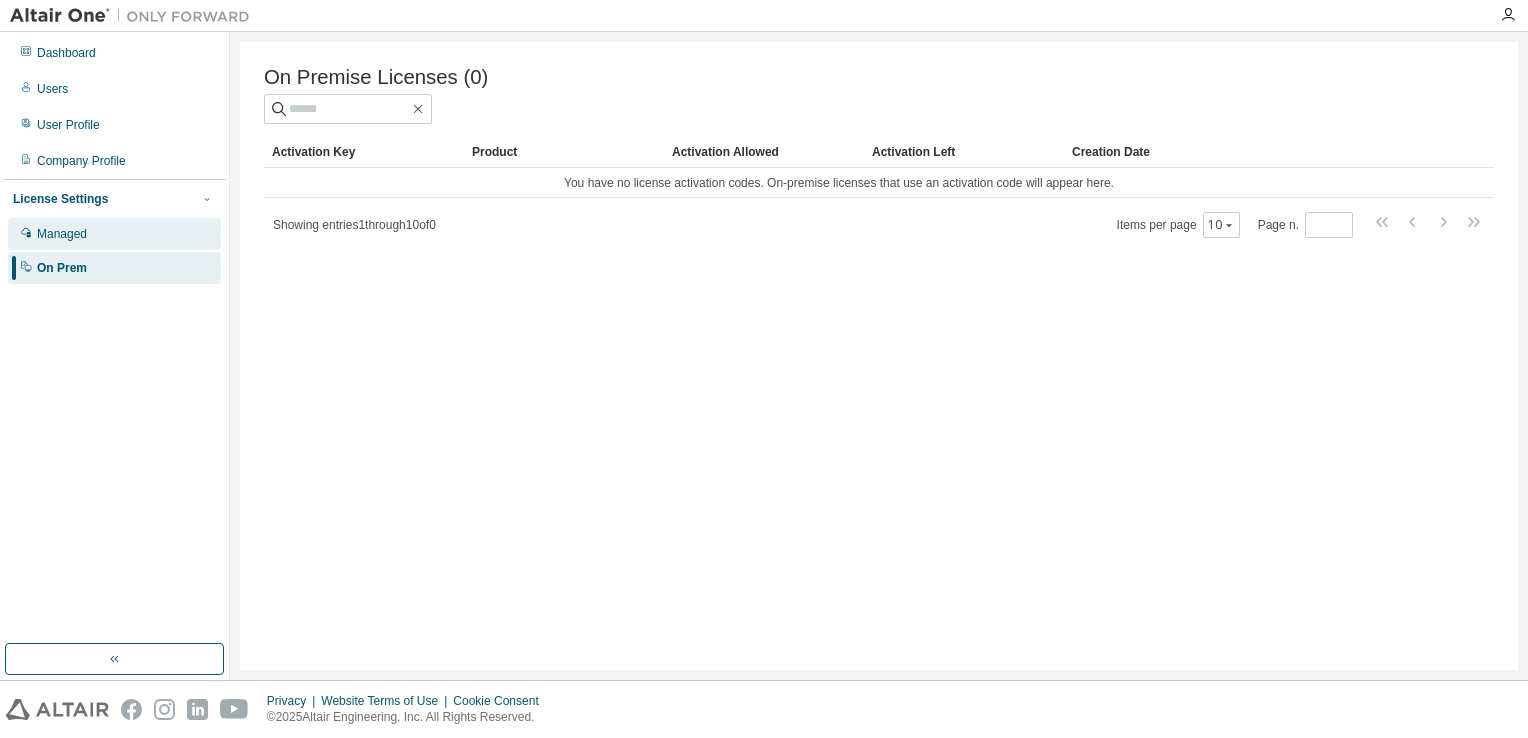 click on "Managed" at bounding box center (62, 234) 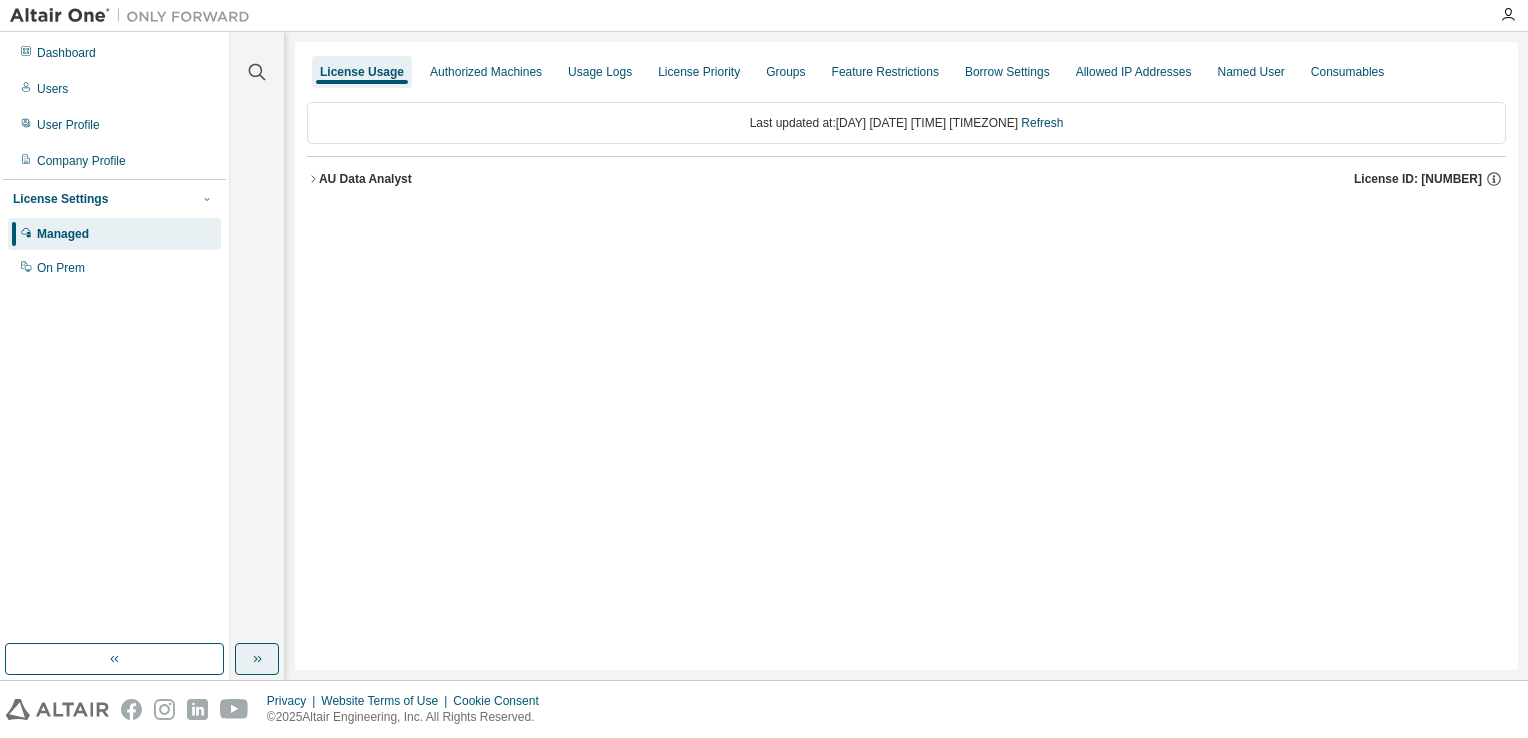 click 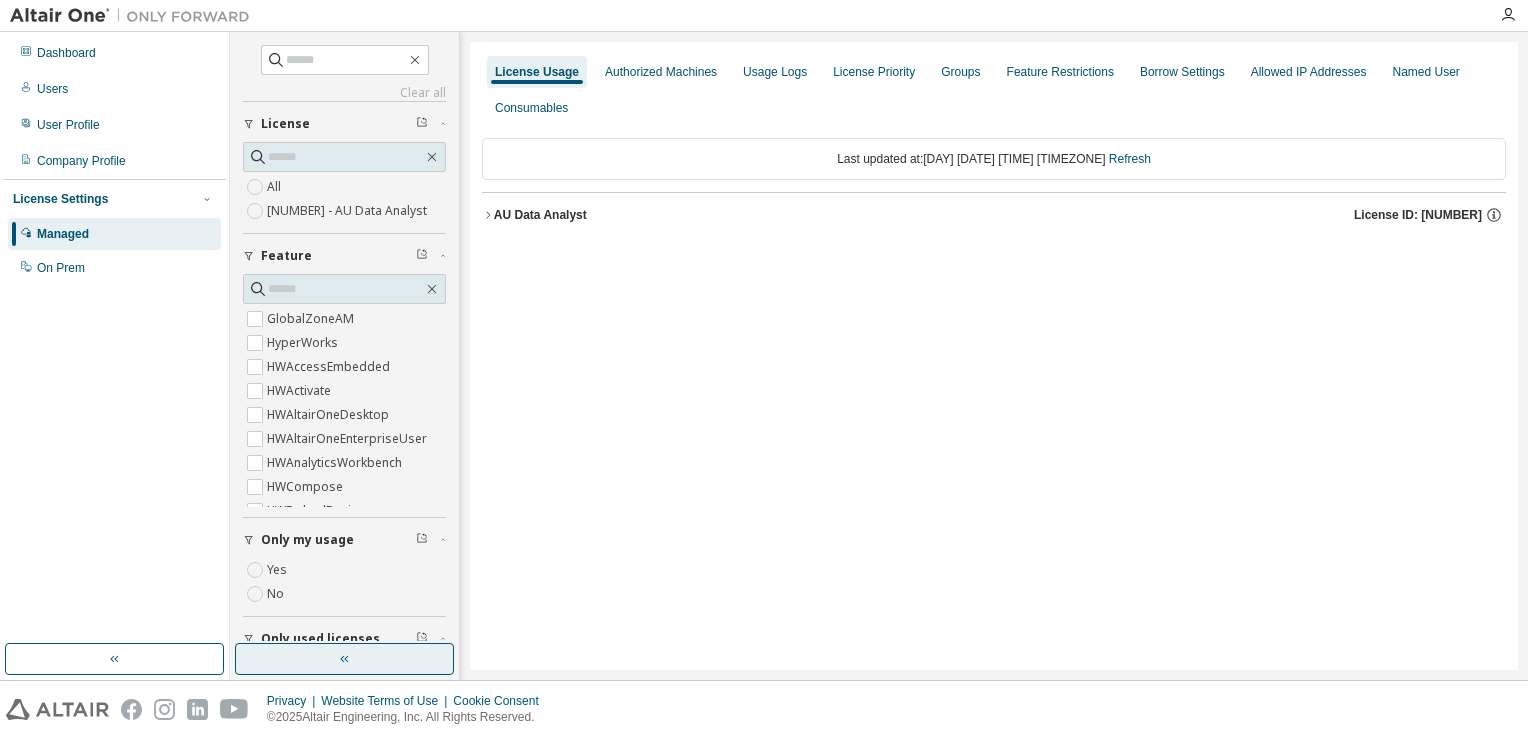 click at bounding box center [344, 659] 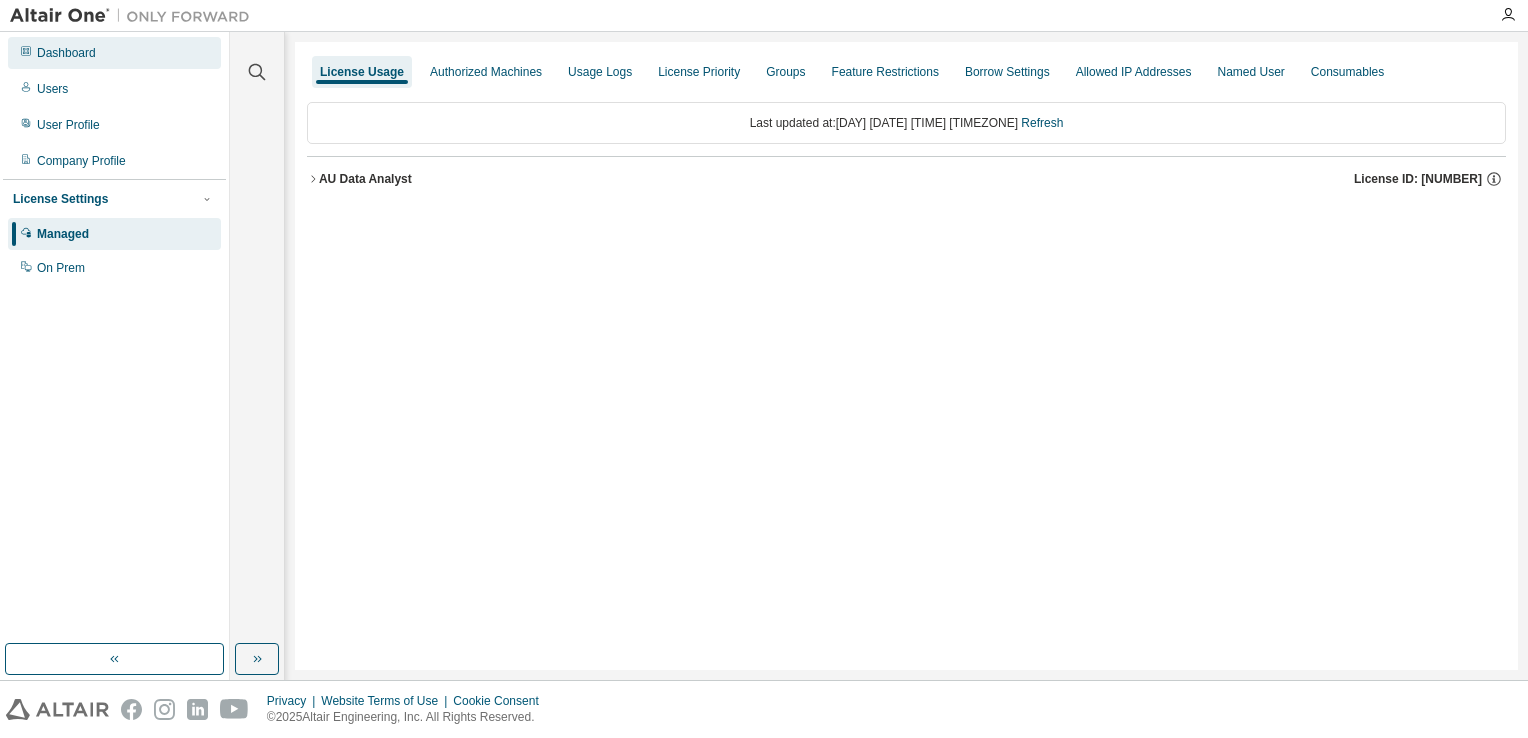 click on "Dashboard" at bounding box center [66, 53] 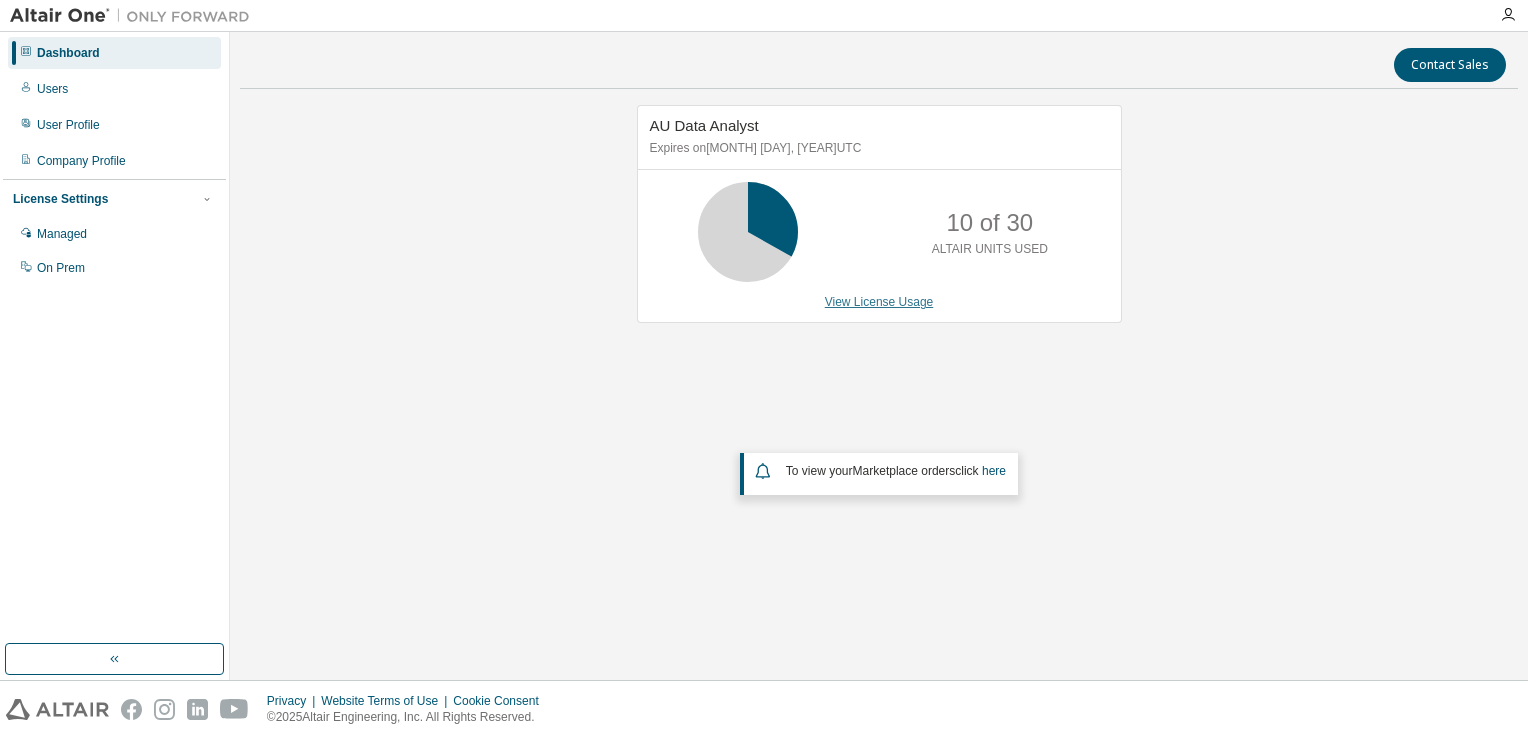 click on "View License Usage" at bounding box center (879, 302) 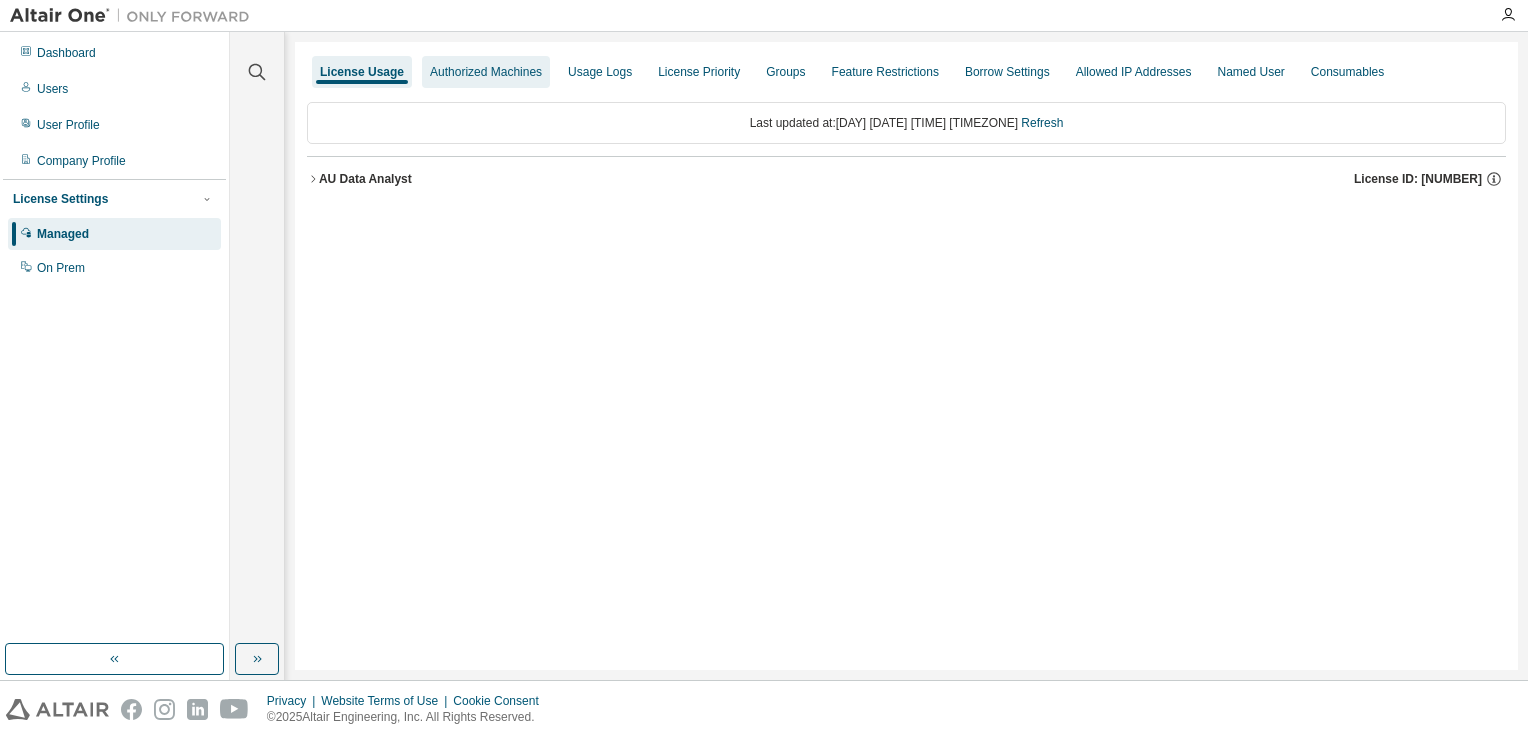 click on "Authorized Machines" at bounding box center [486, 72] 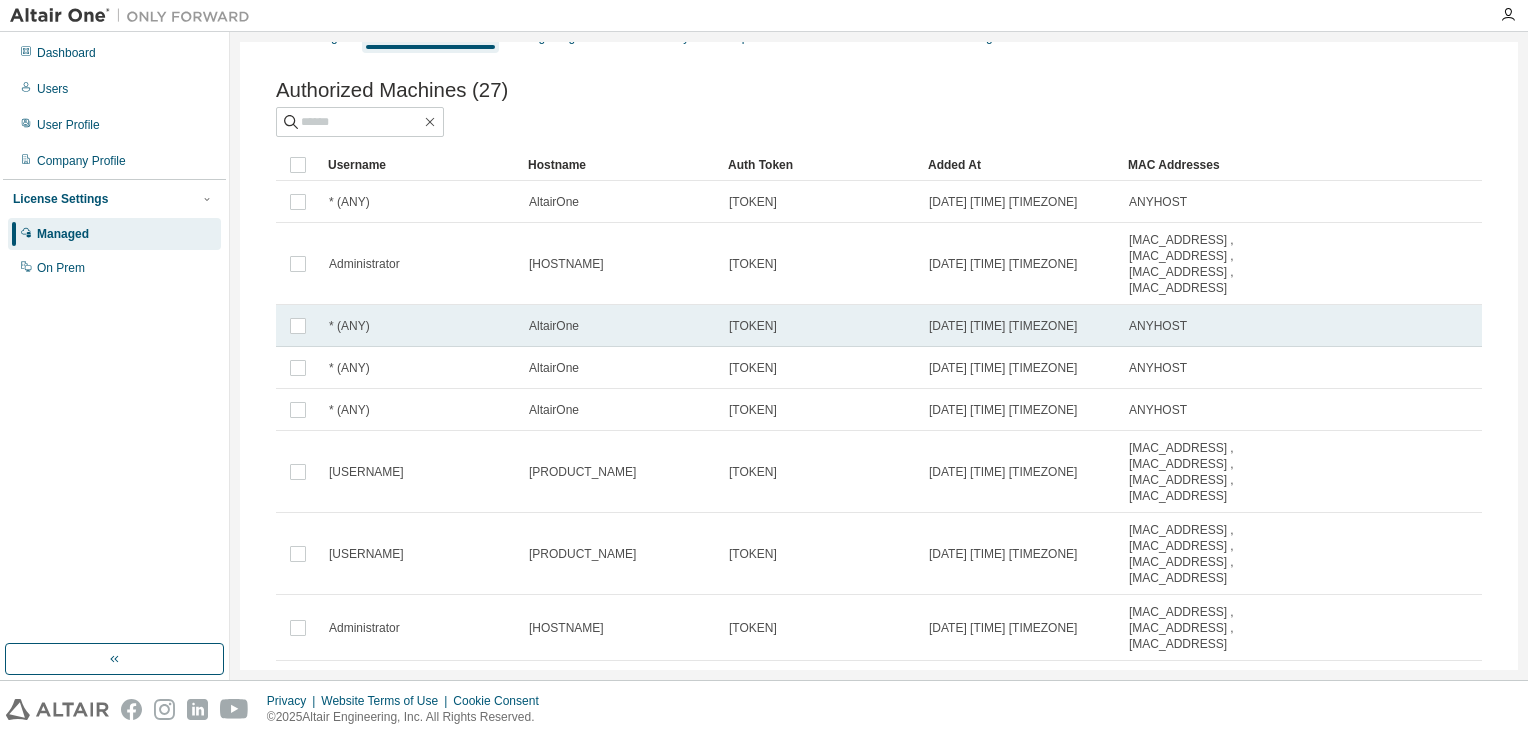 scroll, scrollTop: 0, scrollLeft: 0, axis: both 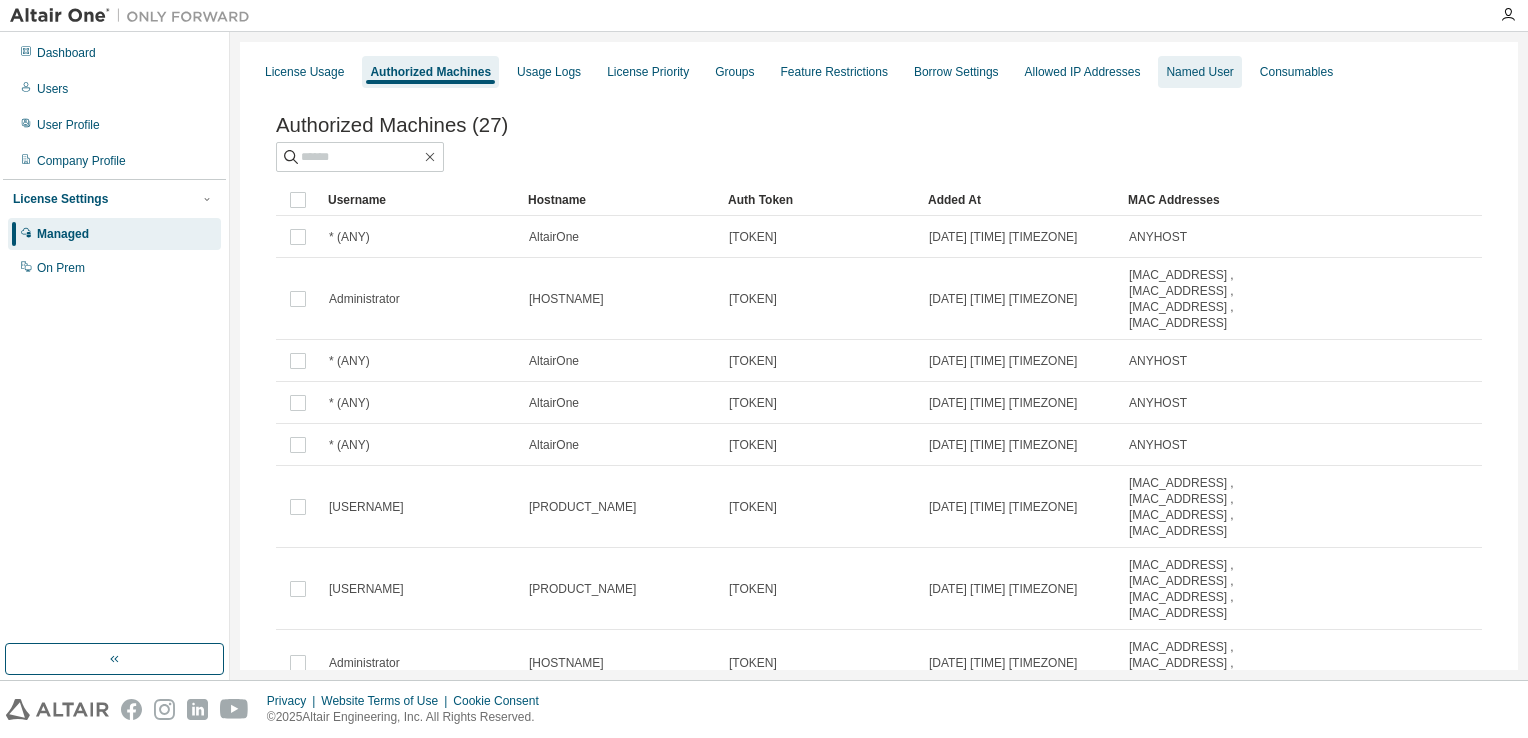 click on "Named User" at bounding box center [1199, 72] 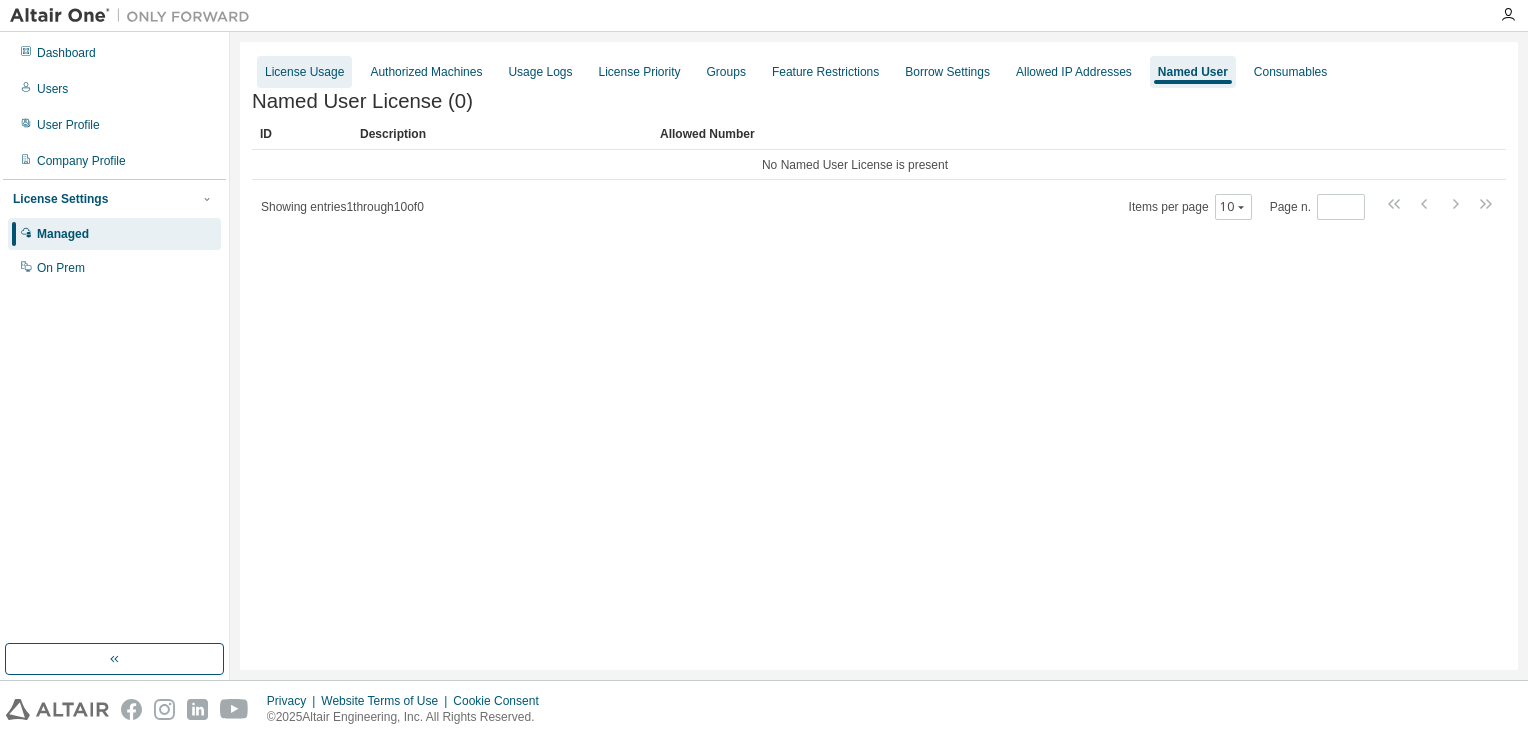 click on "License Usage" at bounding box center (304, 72) 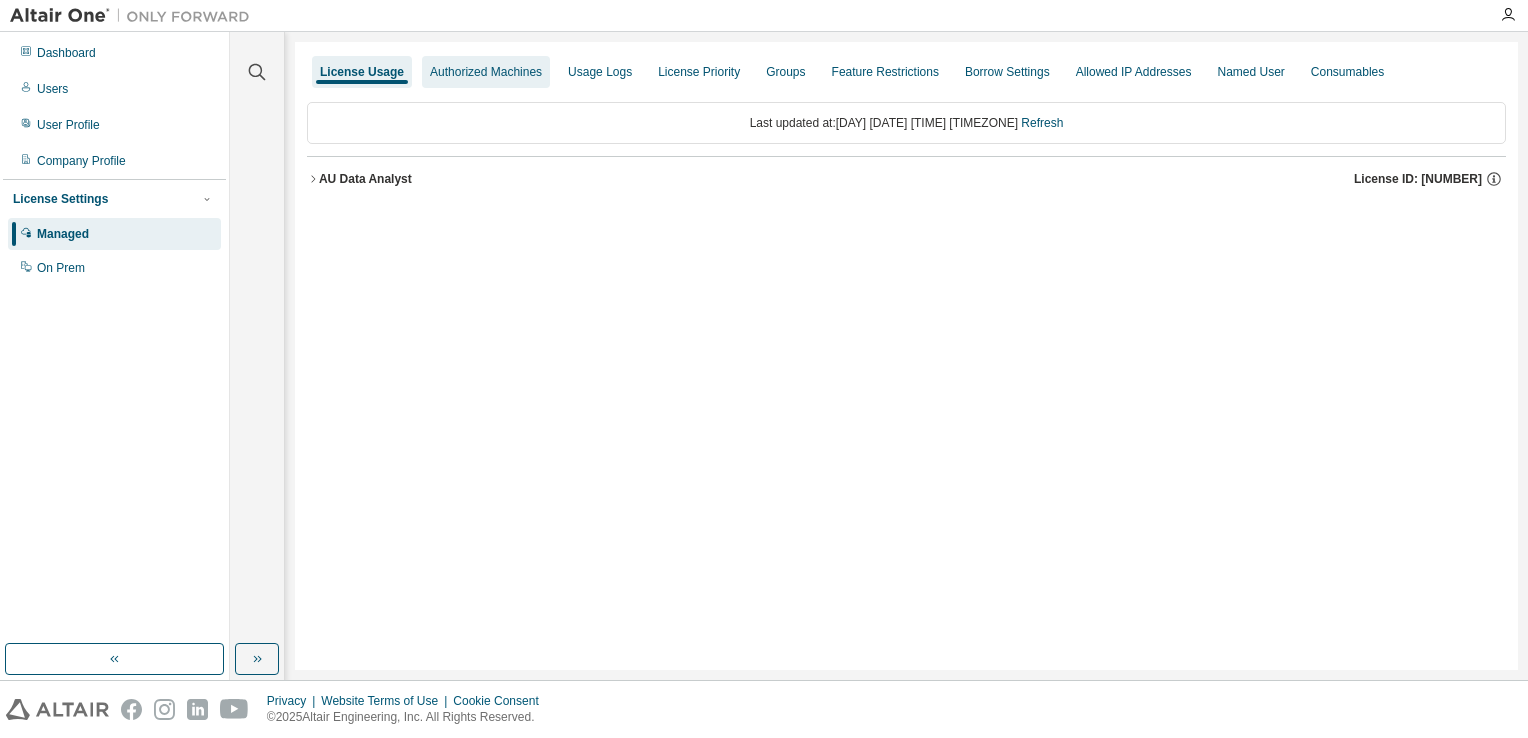 click on "Authorized Machines" at bounding box center [486, 72] 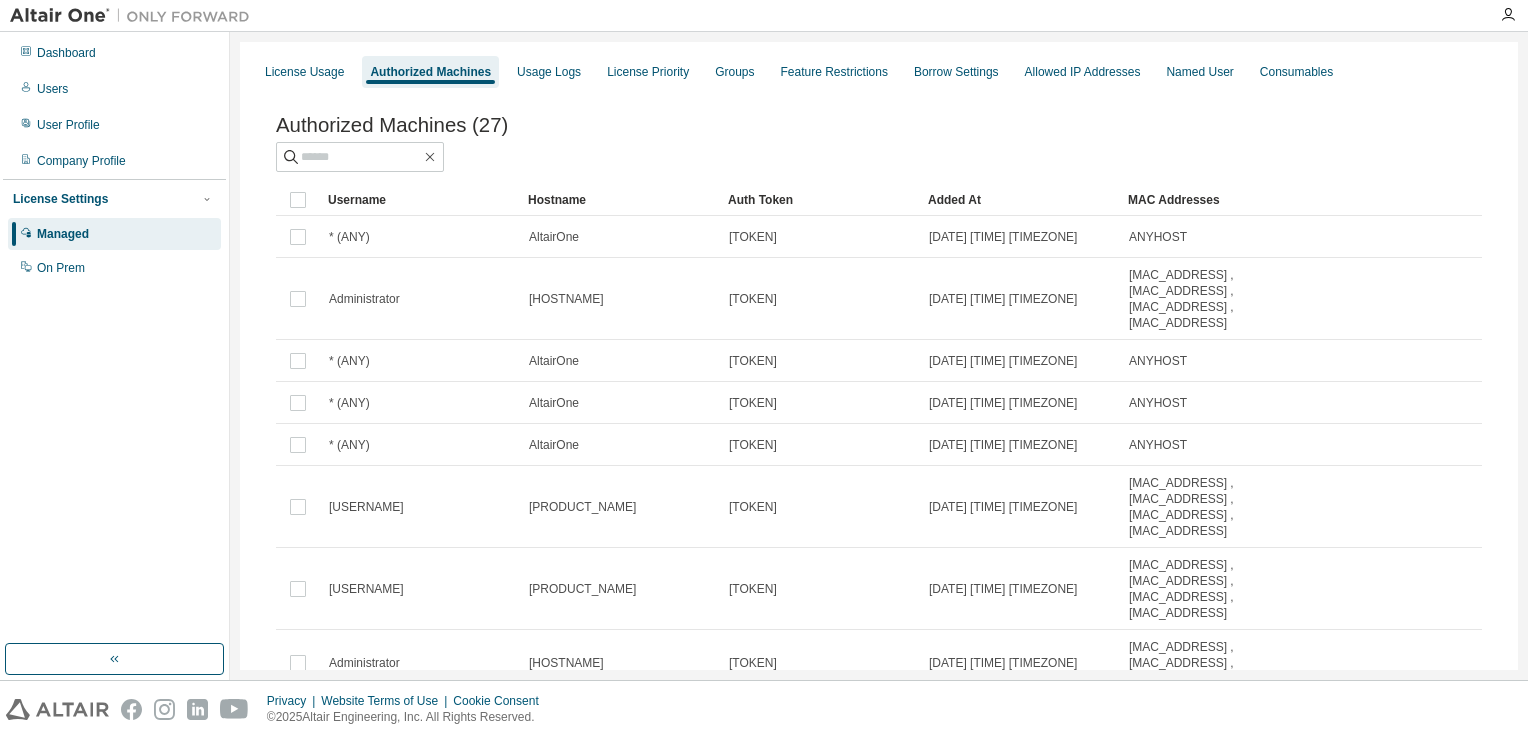 click at bounding box center [879, 157] 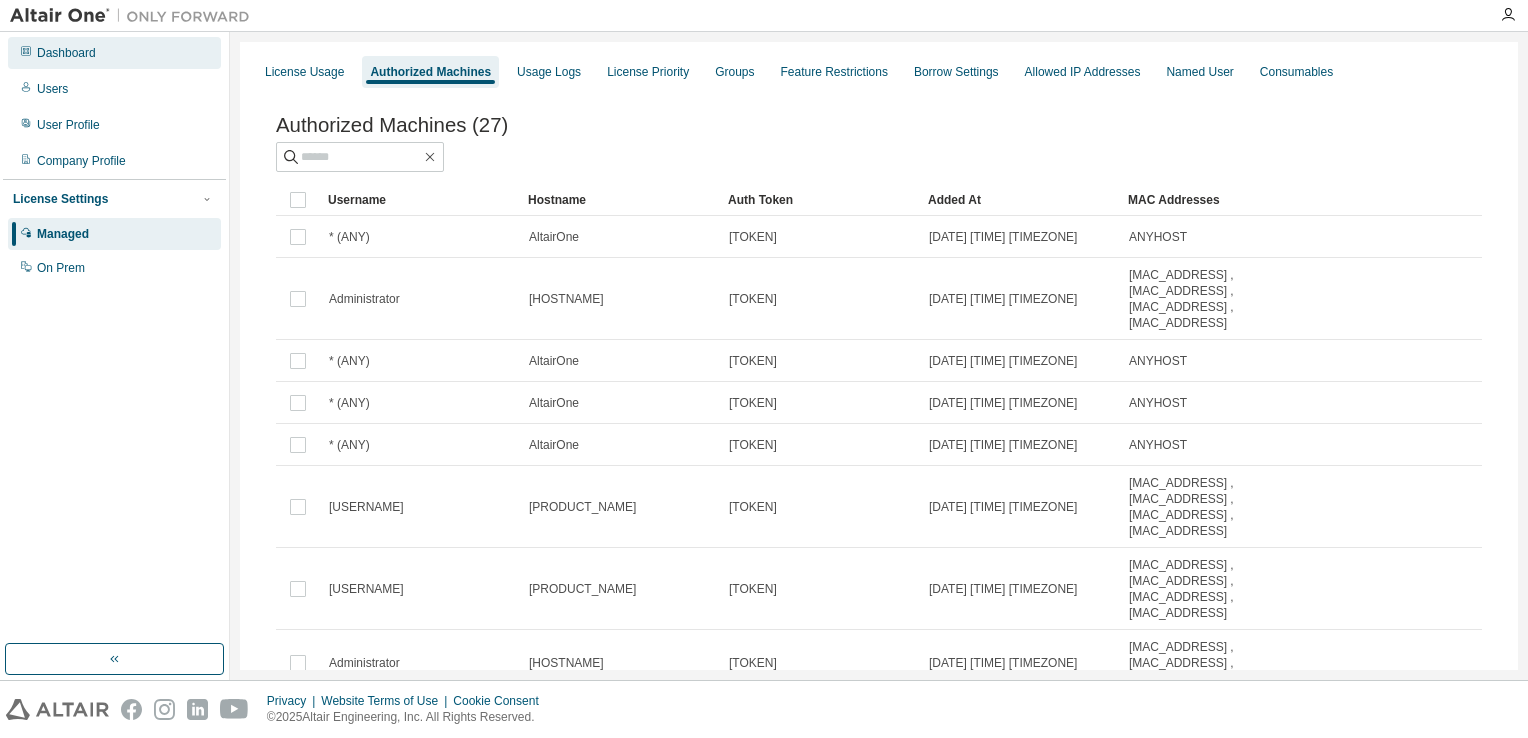 click on "Dashboard" at bounding box center (66, 53) 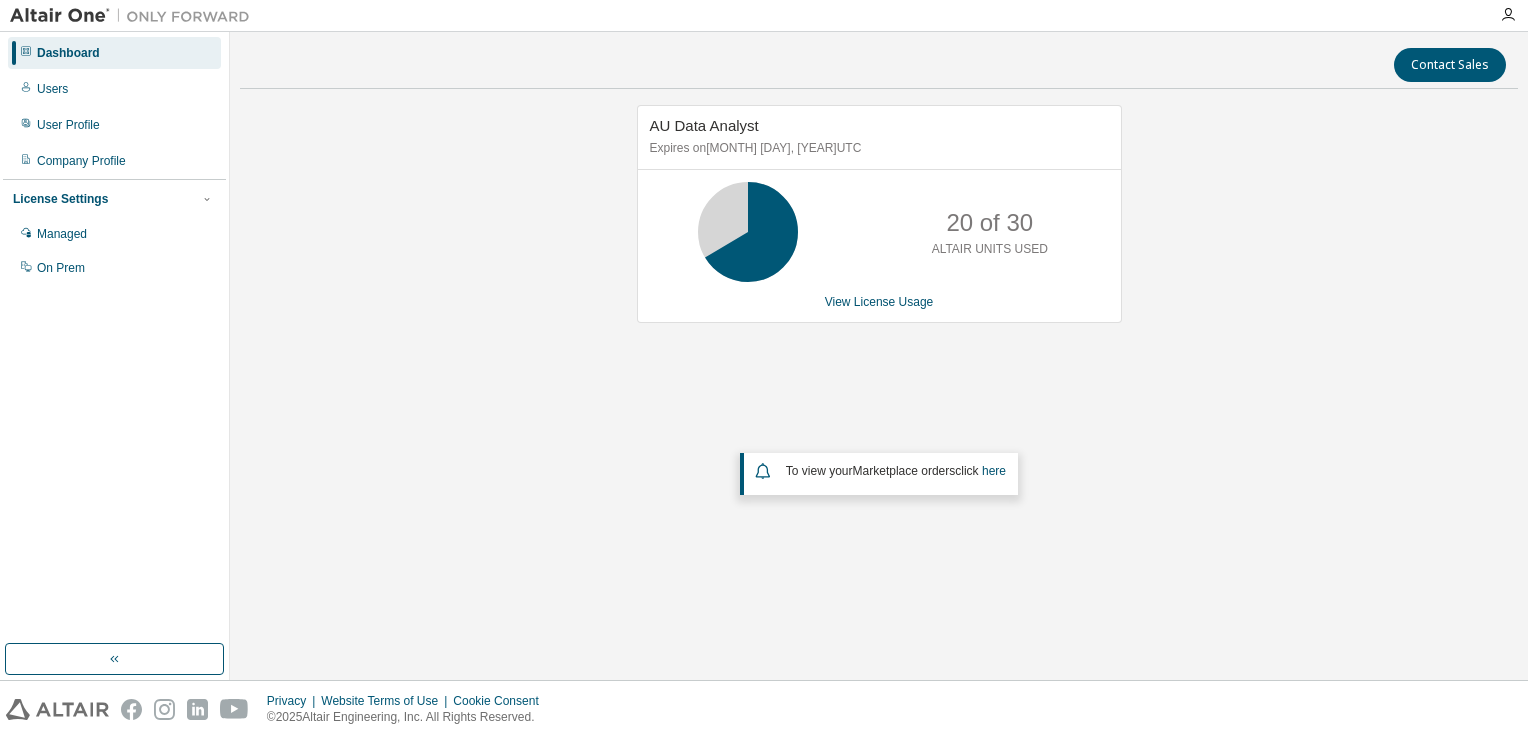 click at bounding box center [135, 16] 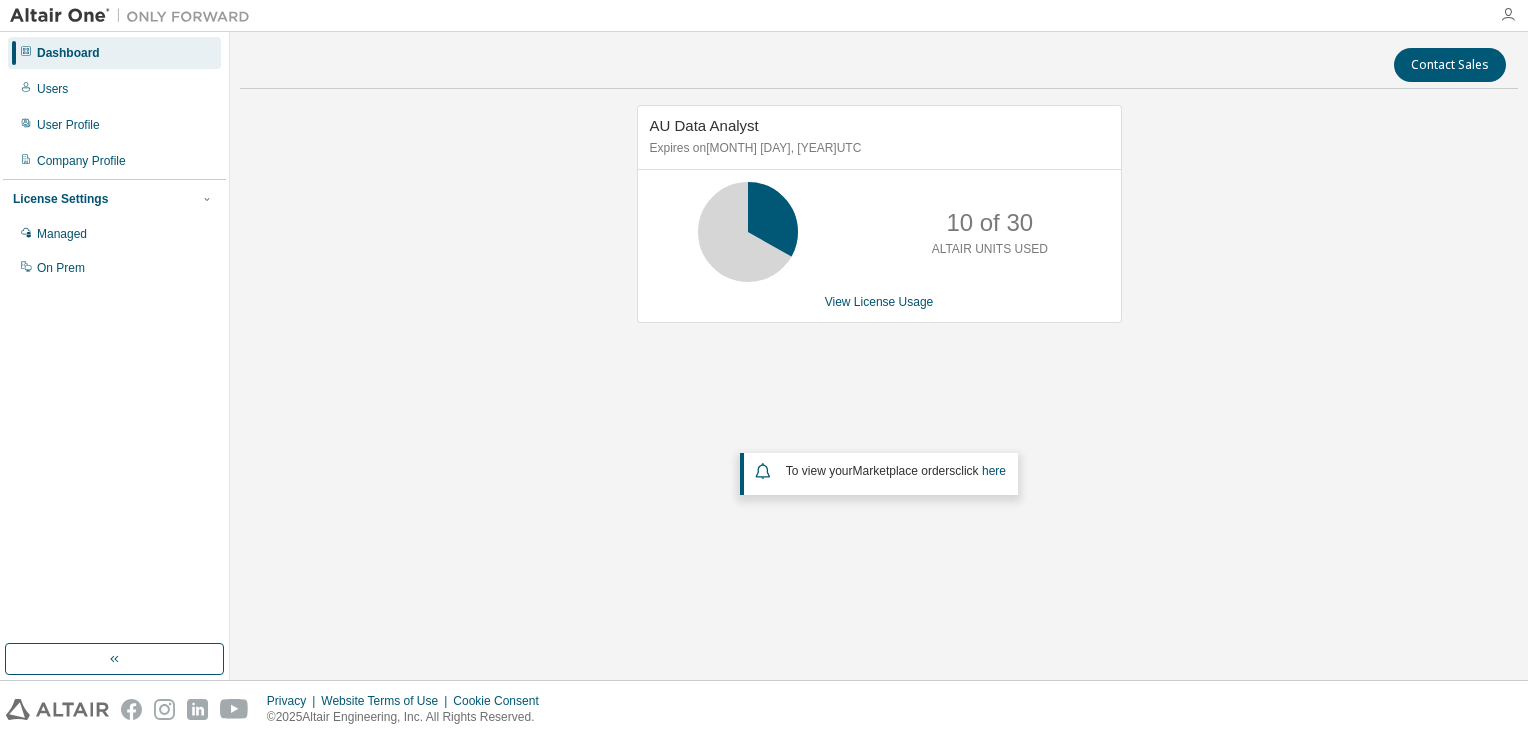 click at bounding box center (1508, 15) 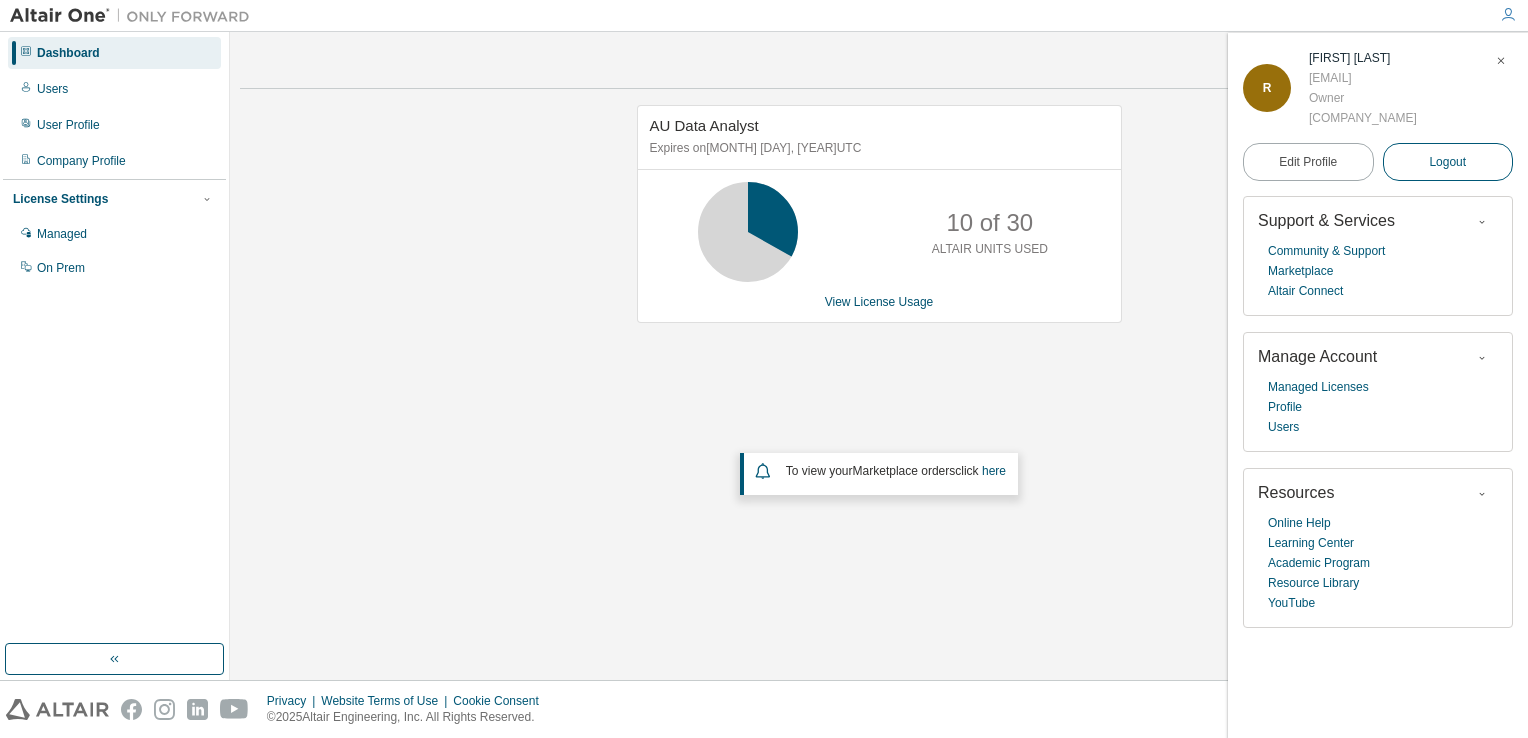 click on "Logout" at bounding box center [1448, 162] 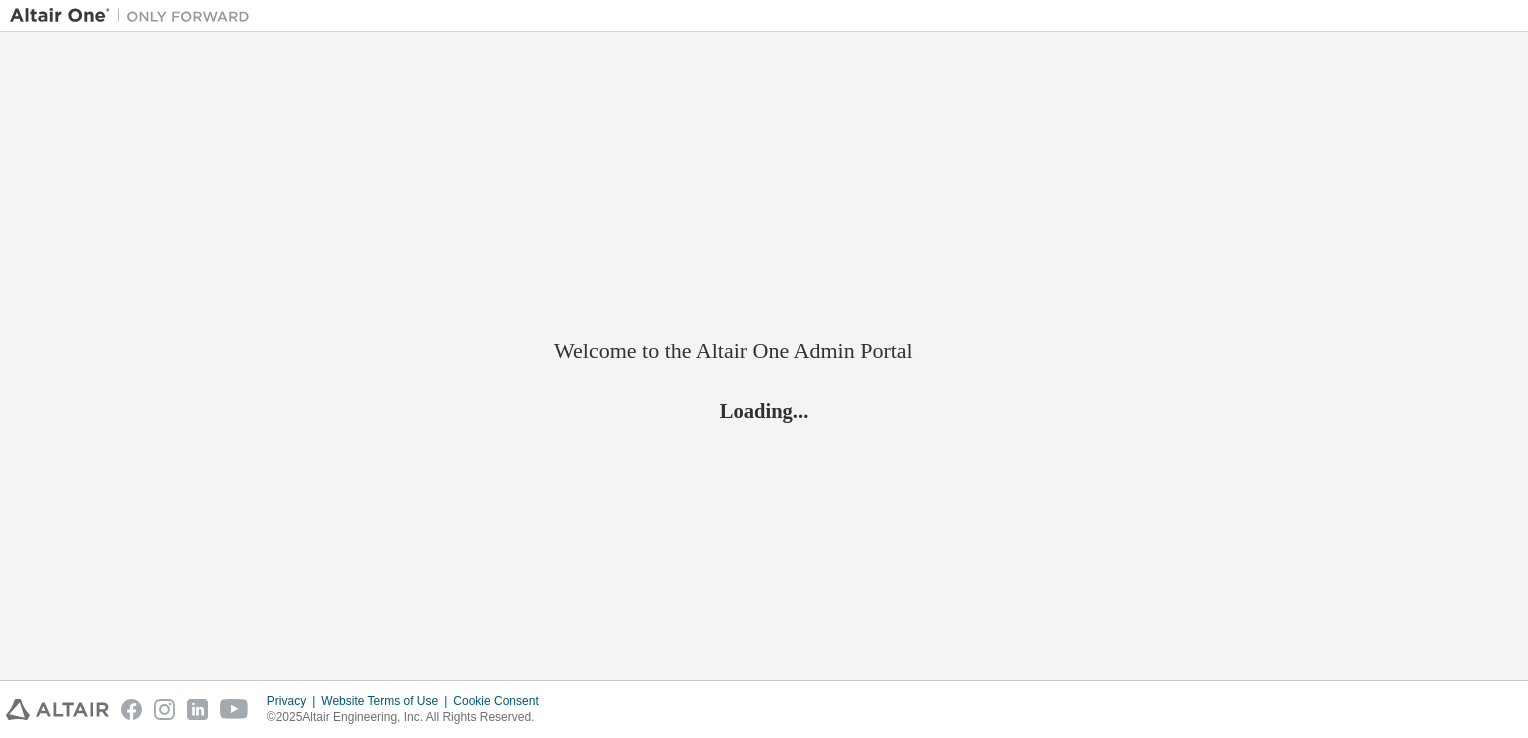 scroll, scrollTop: 0, scrollLeft: 0, axis: both 